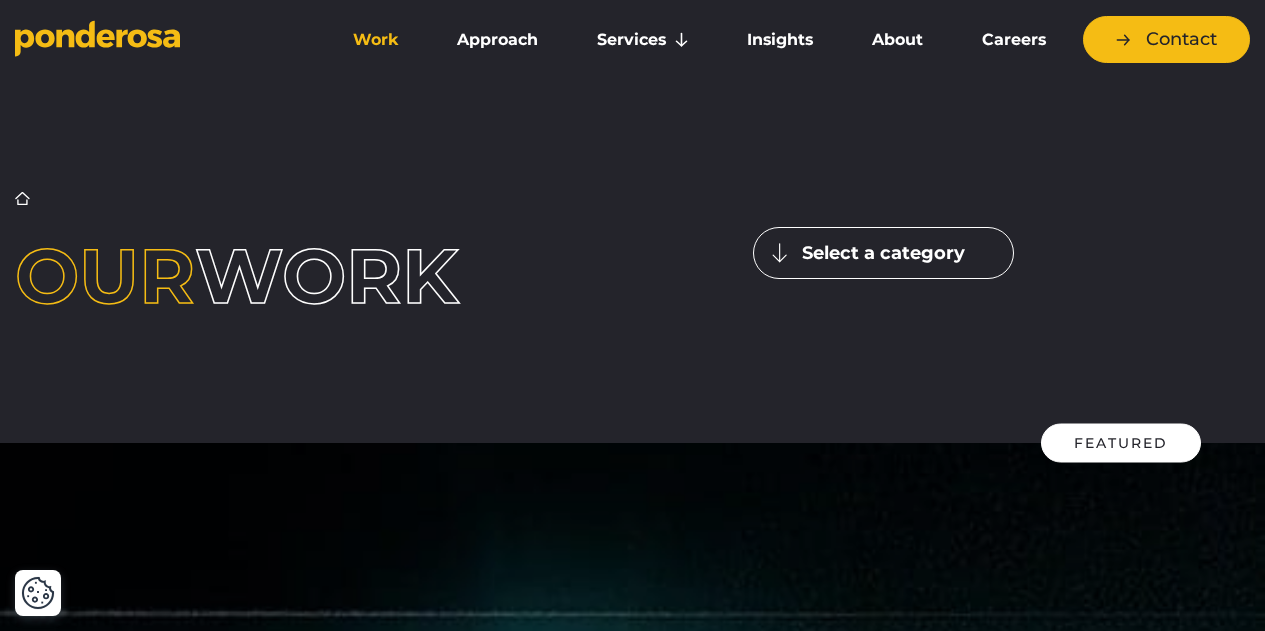 scroll, scrollTop: 0, scrollLeft: 0, axis: both 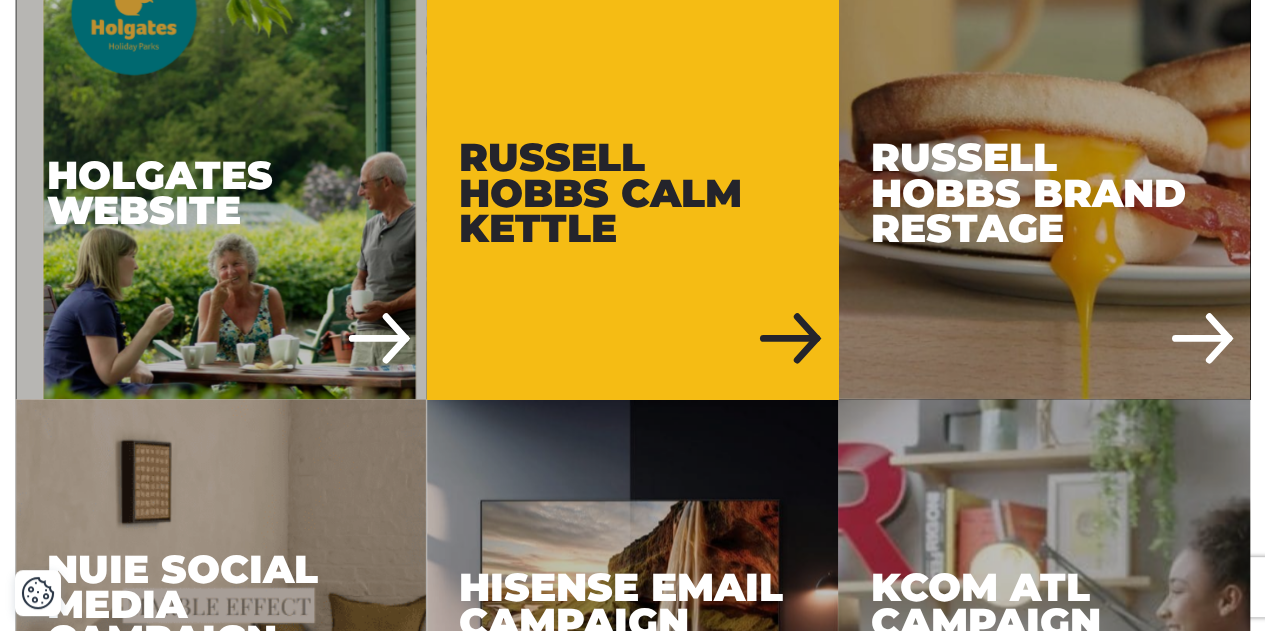click on "Russell Hobbs Calm Kettle" at bounding box center (633, 193) 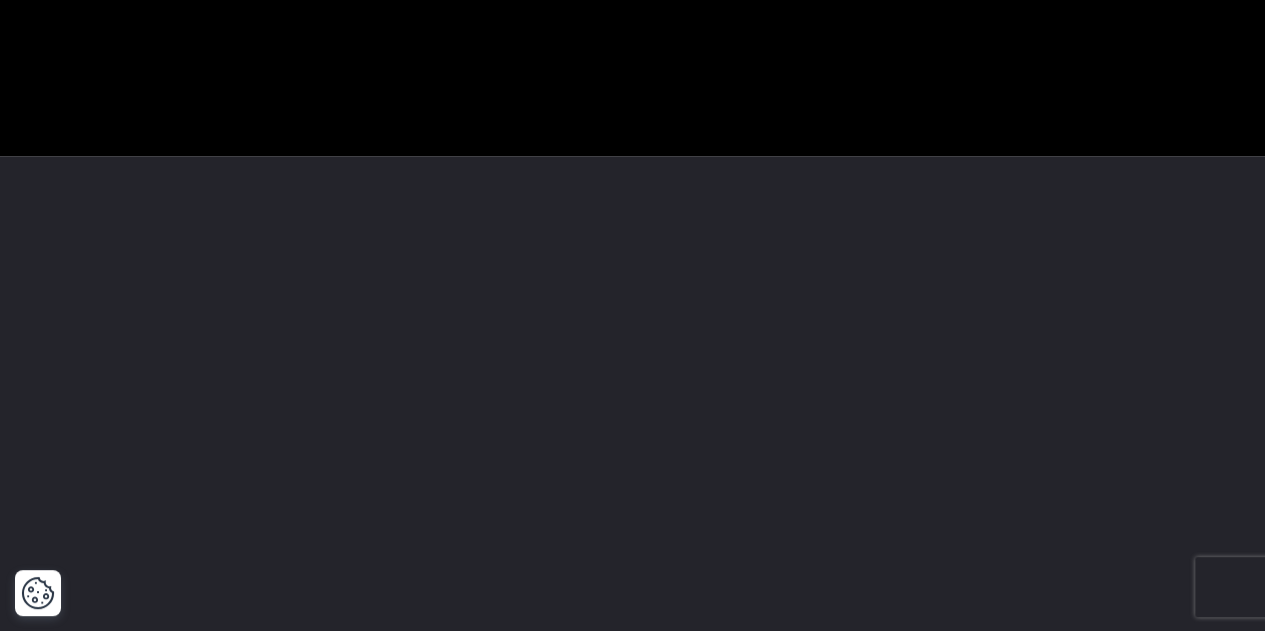 scroll, scrollTop: 481, scrollLeft: 0, axis: vertical 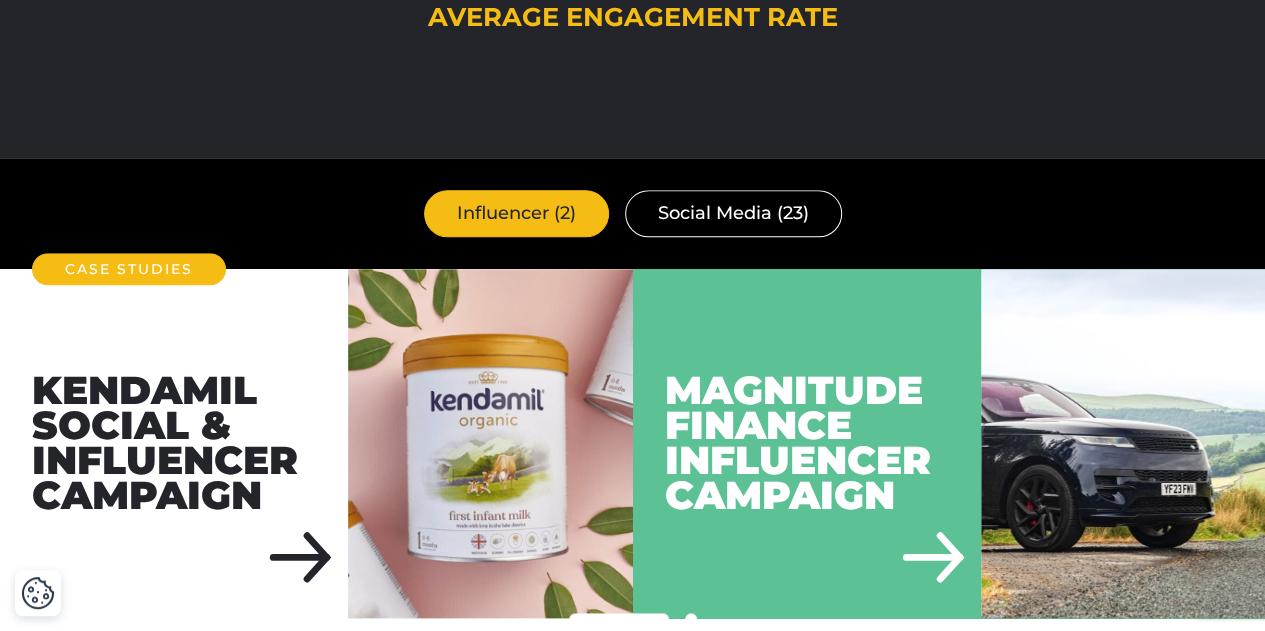 click on "Influencer (2)" at bounding box center [516, 213] 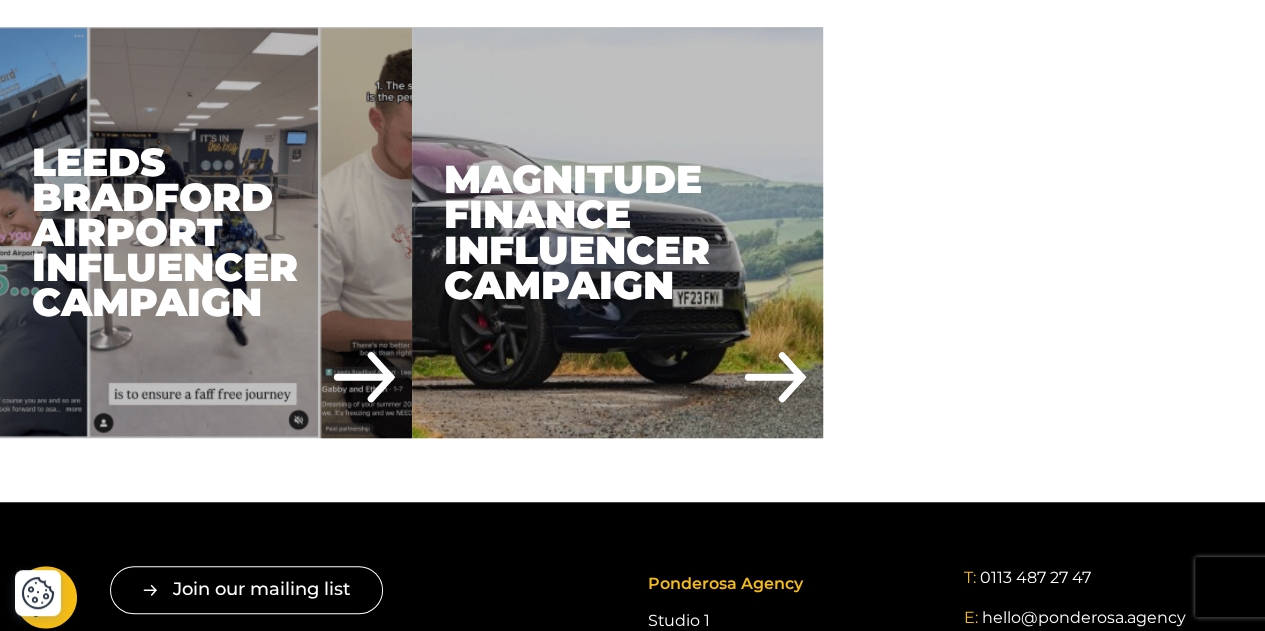 scroll, scrollTop: 0, scrollLeft: 0, axis: both 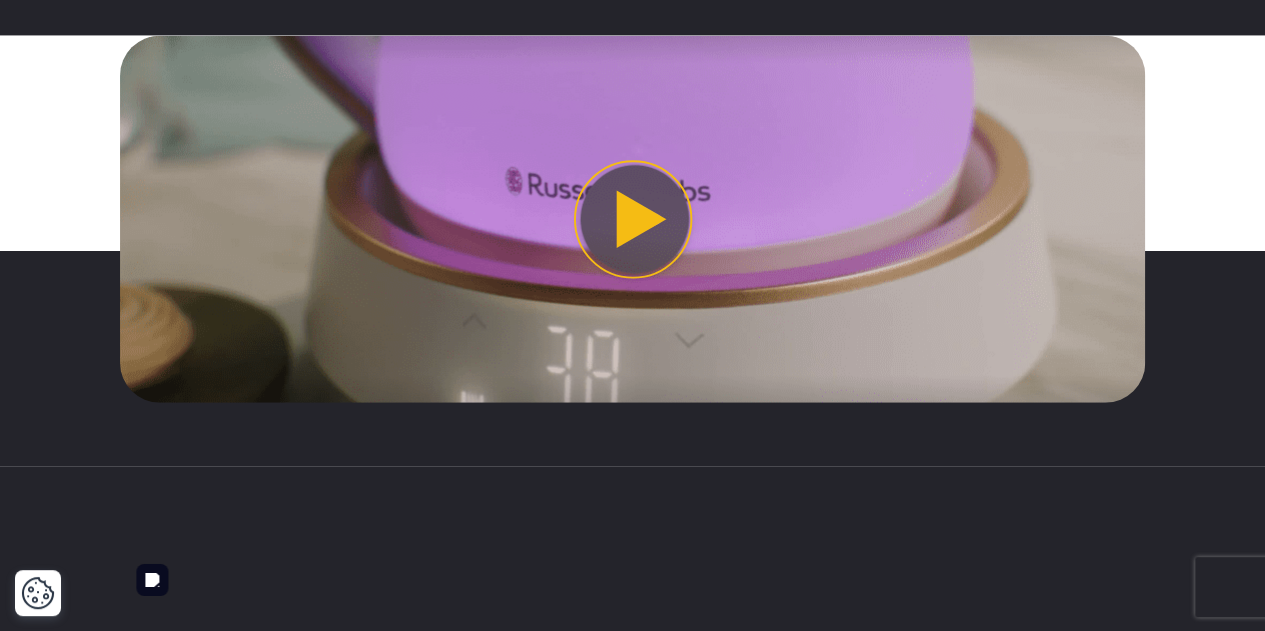 click at bounding box center (632, 219) 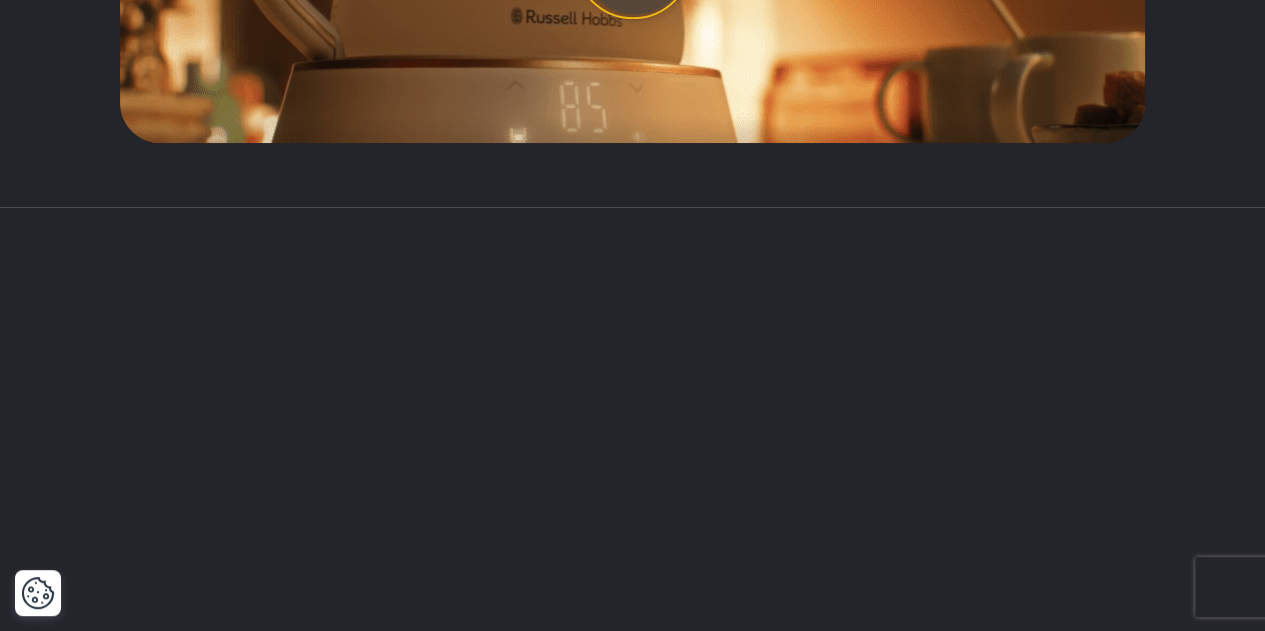 scroll, scrollTop: 4466, scrollLeft: 0, axis: vertical 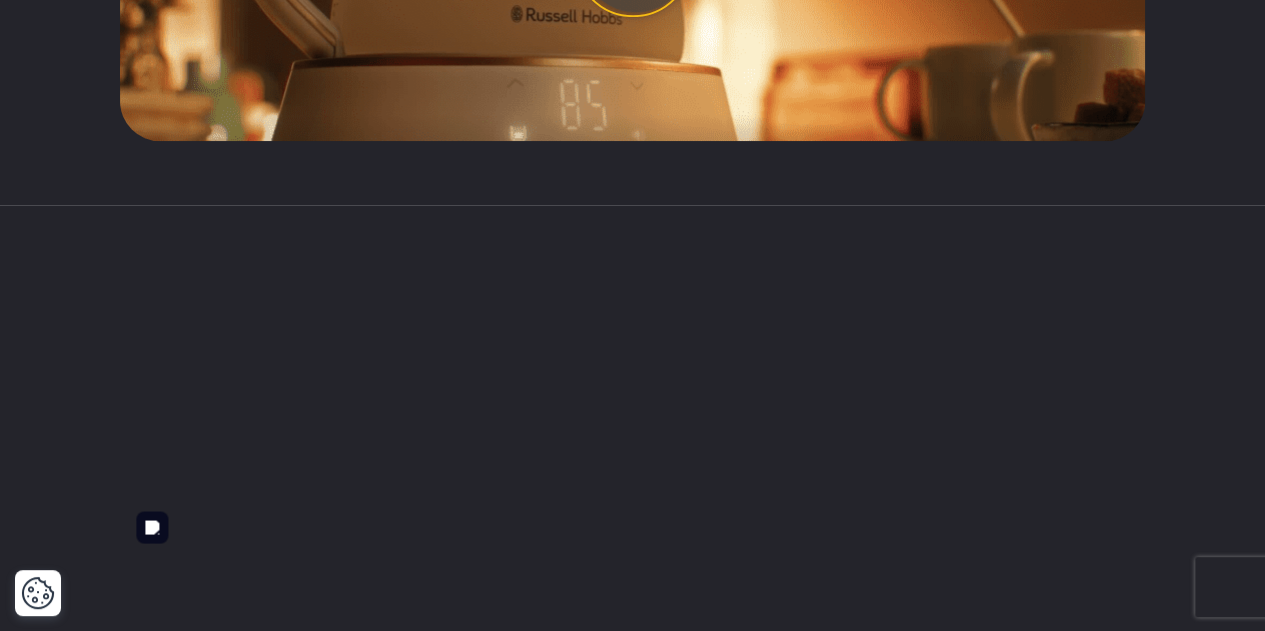 click at bounding box center [0, 0] 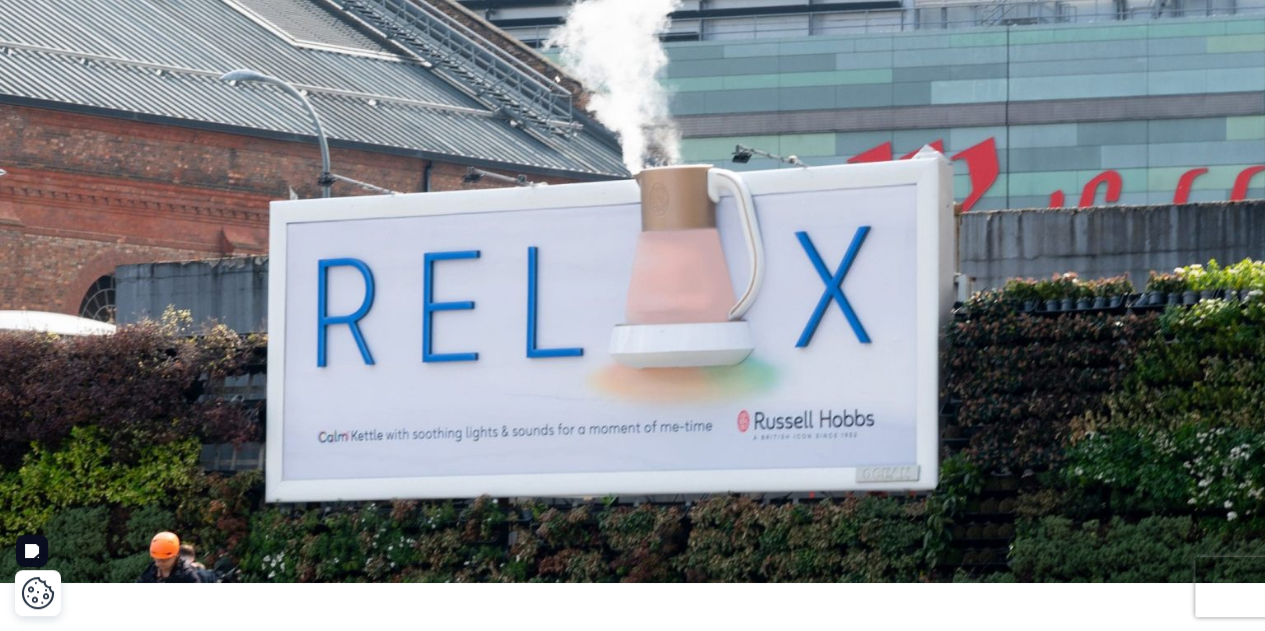 scroll, scrollTop: 626, scrollLeft: 0, axis: vertical 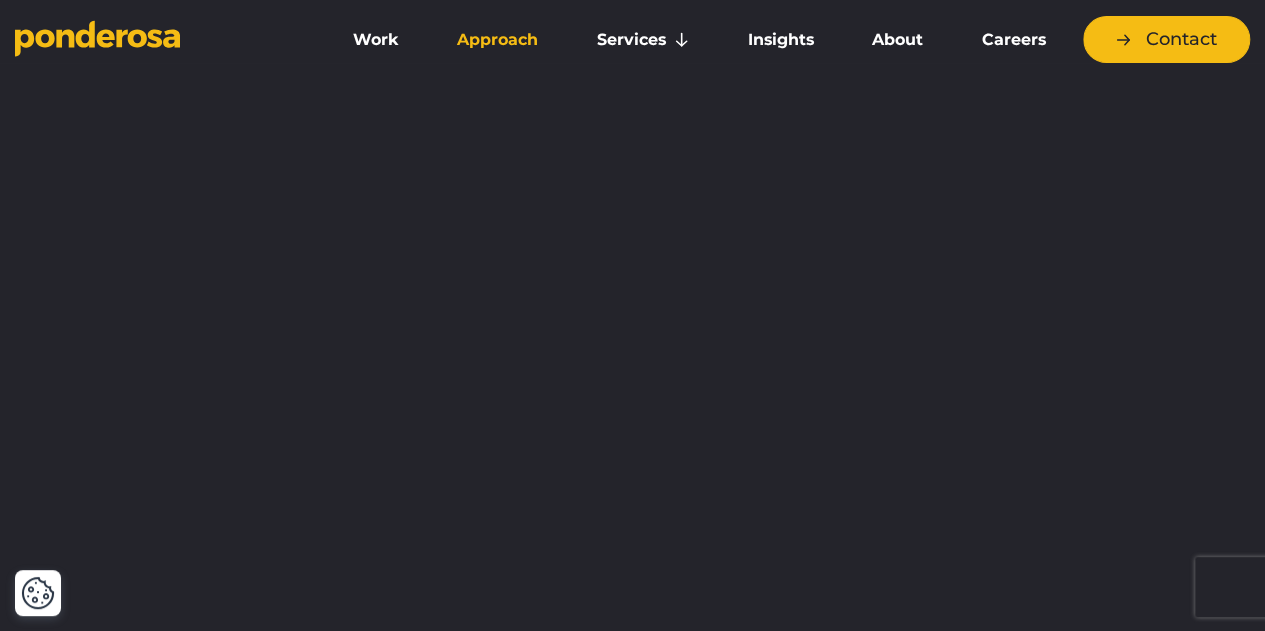 click on "Approach" at bounding box center (498, 40) 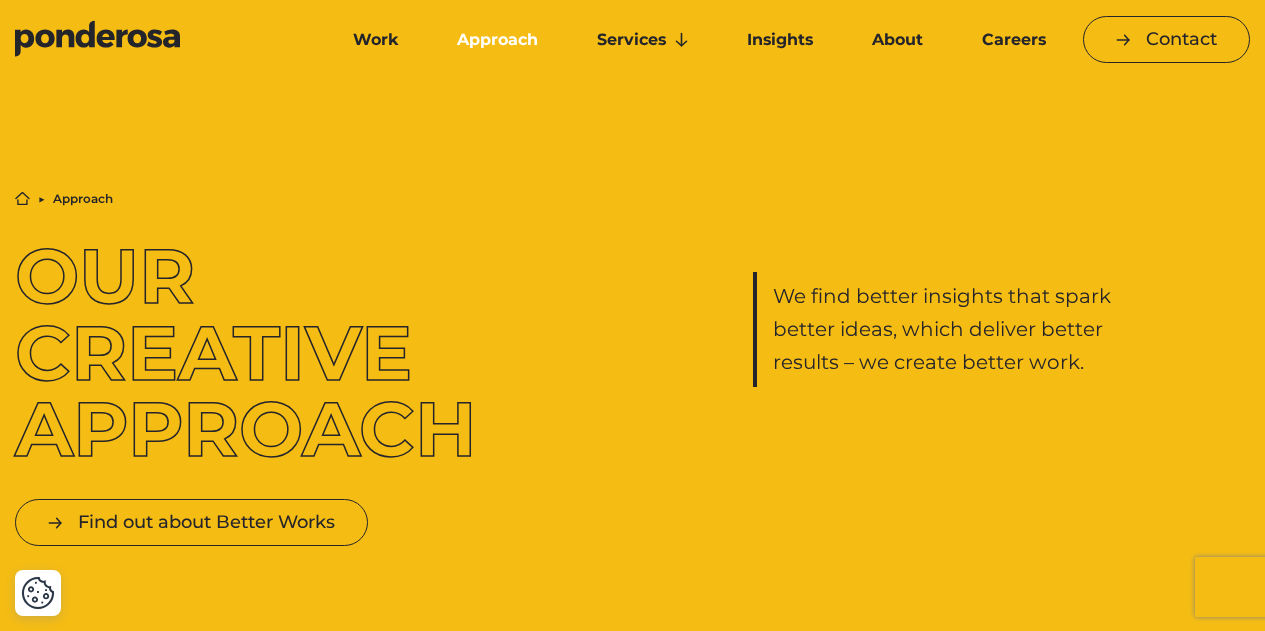 scroll, scrollTop: 0, scrollLeft: 0, axis: both 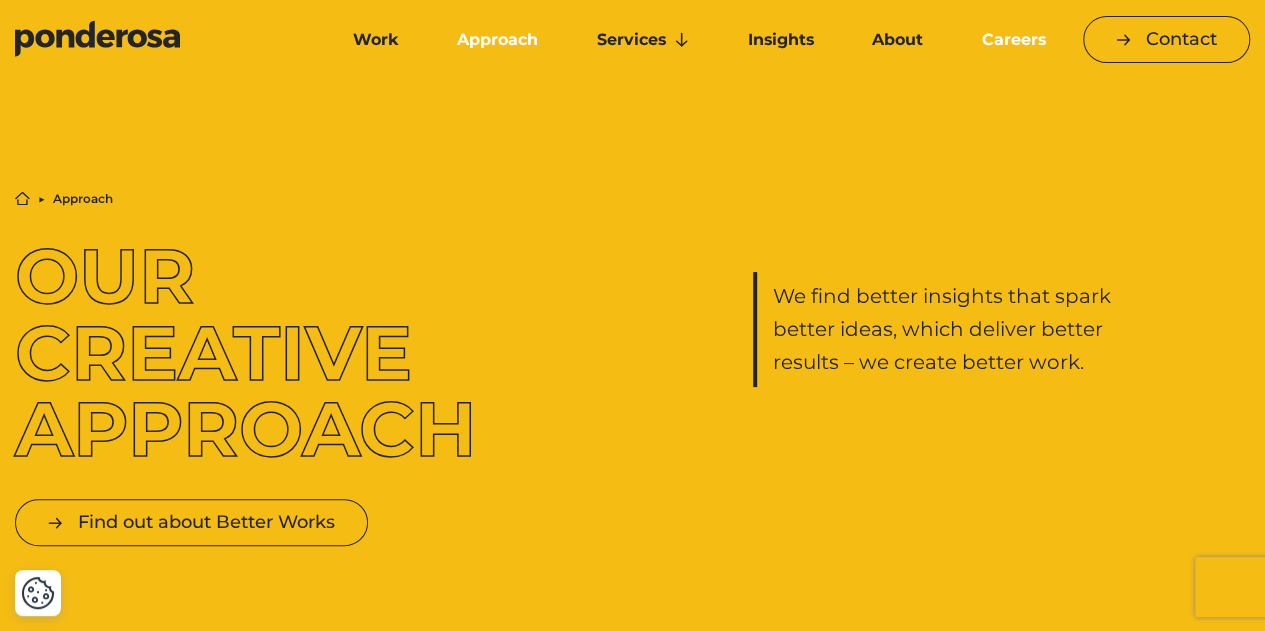 click on "Careers" at bounding box center [1013, 40] 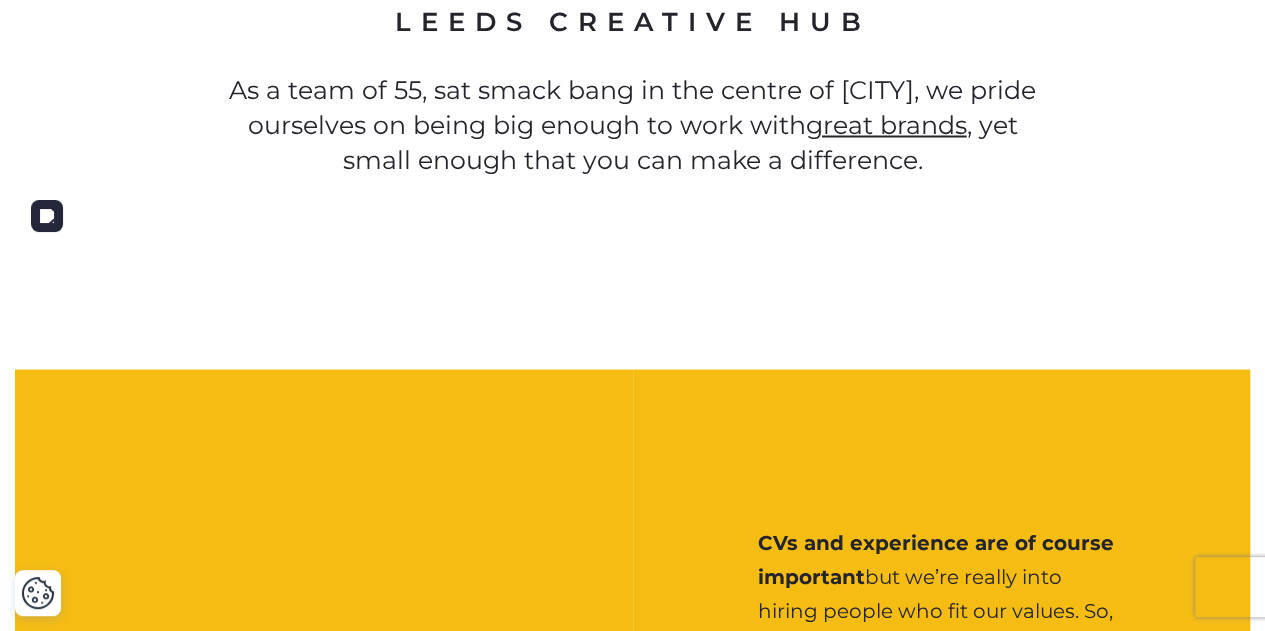 scroll, scrollTop: 0, scrollLeft: 0, axis: both 